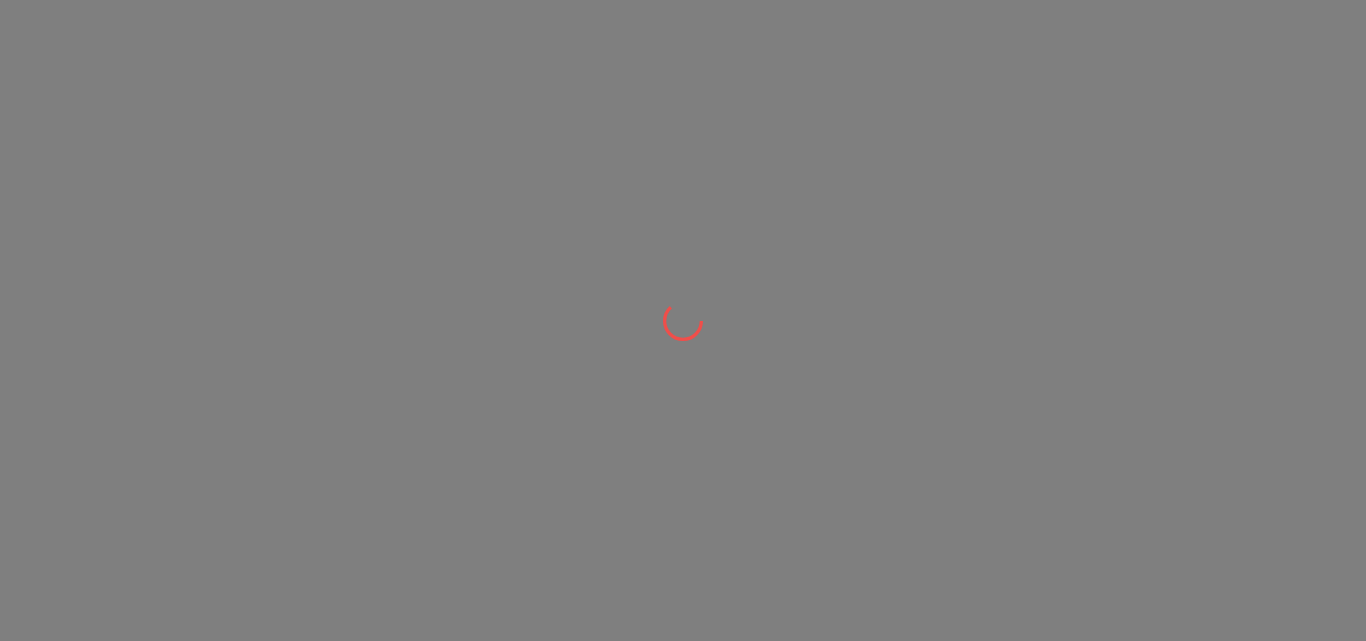 scroll, scrollTop: 0, scrollLeft: 0, axis: both 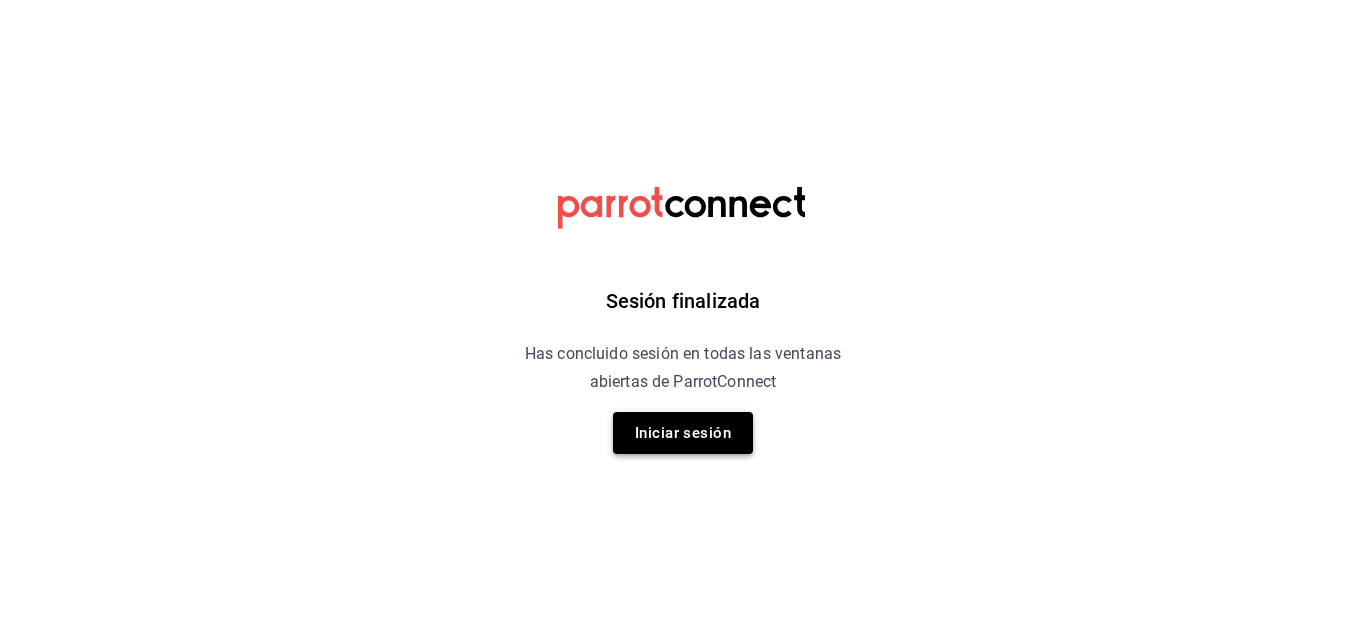 click on "Iniciar sesión" at bounding box center [683, 433] 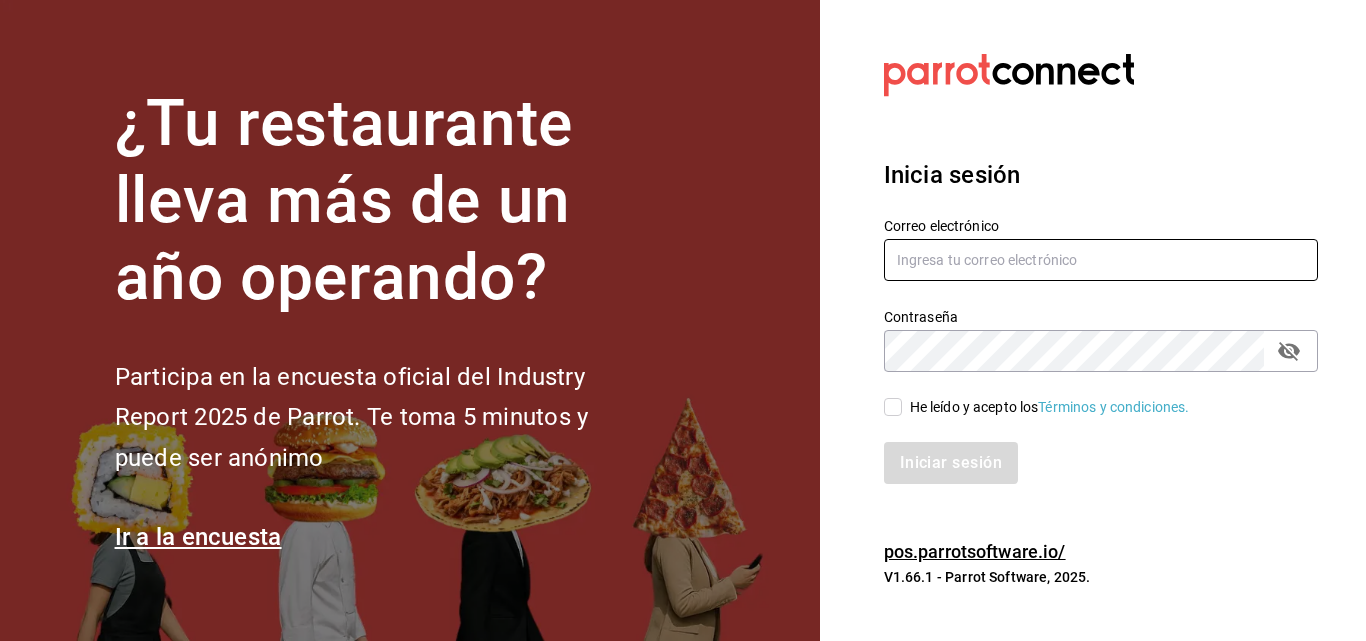 click at bounding box center [1101, 260] 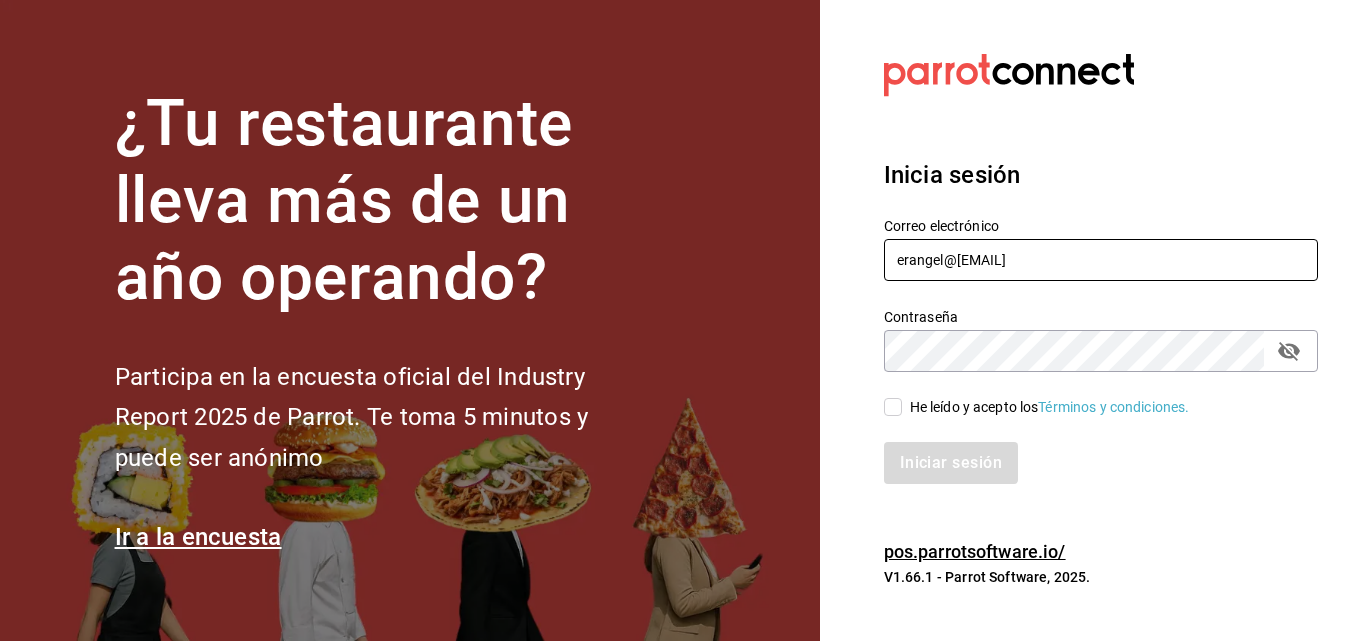 type on "erangel@[EMAIL]" 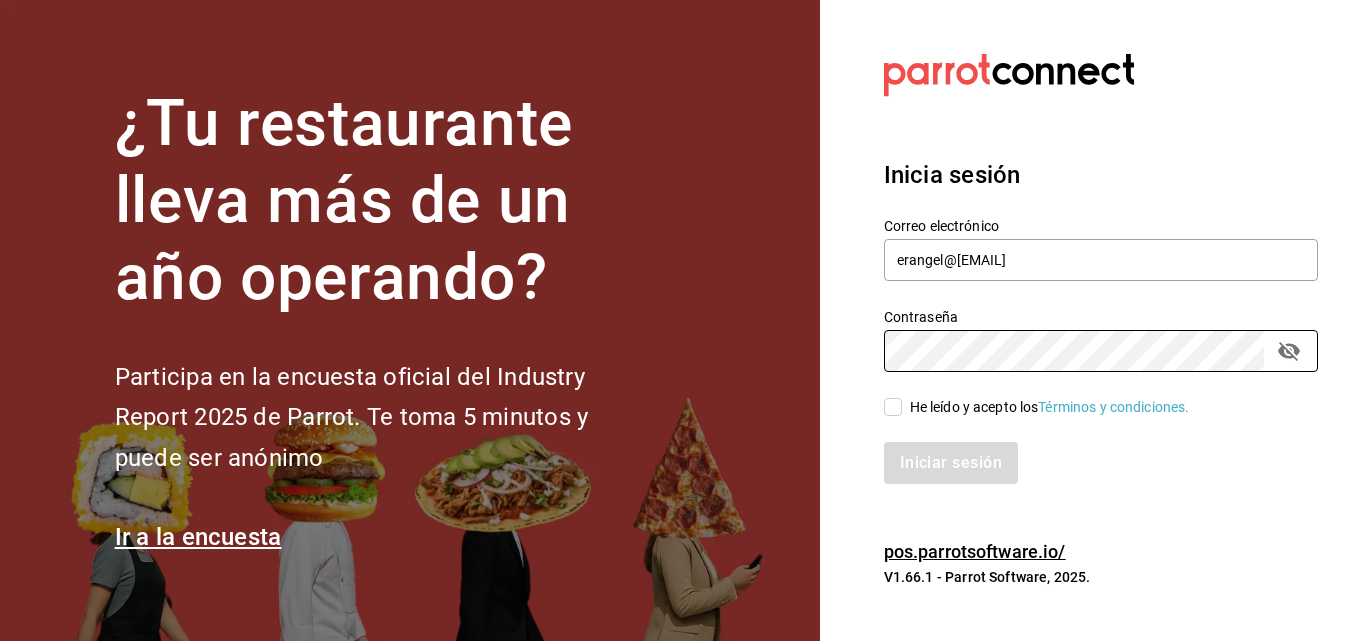 click on "He leído y acepto los  Términos y condiciones." at bounding box center [893, 407] 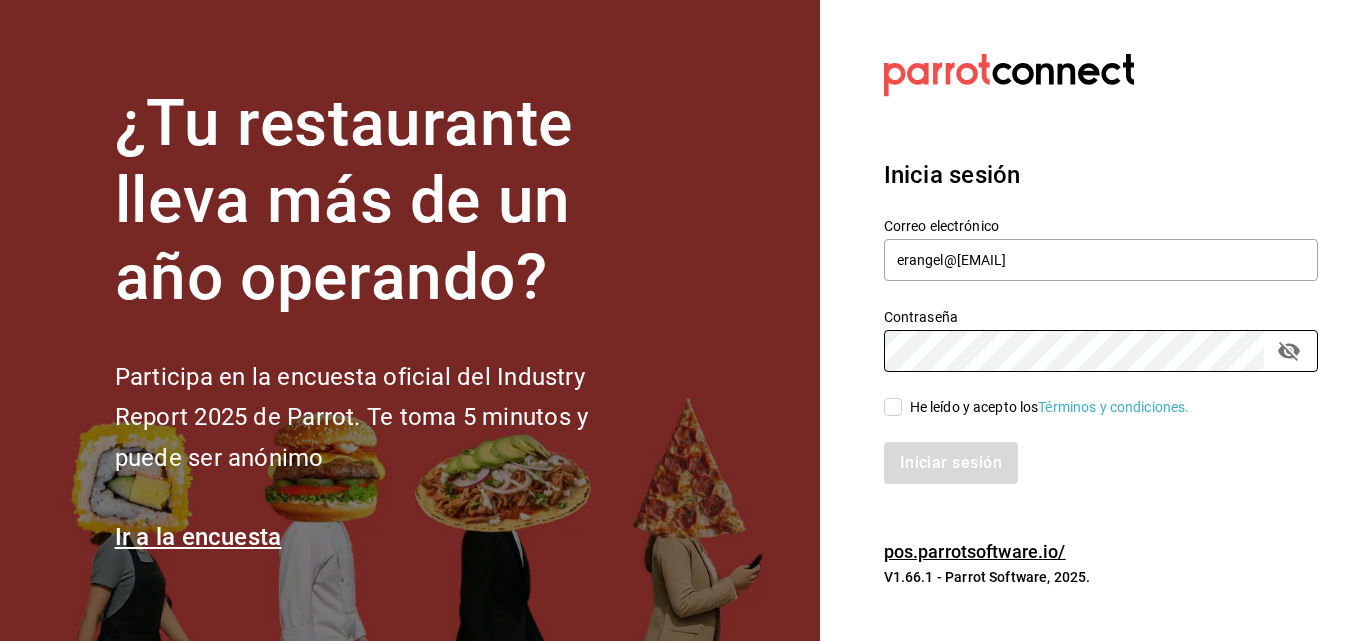 checkbox on "true" 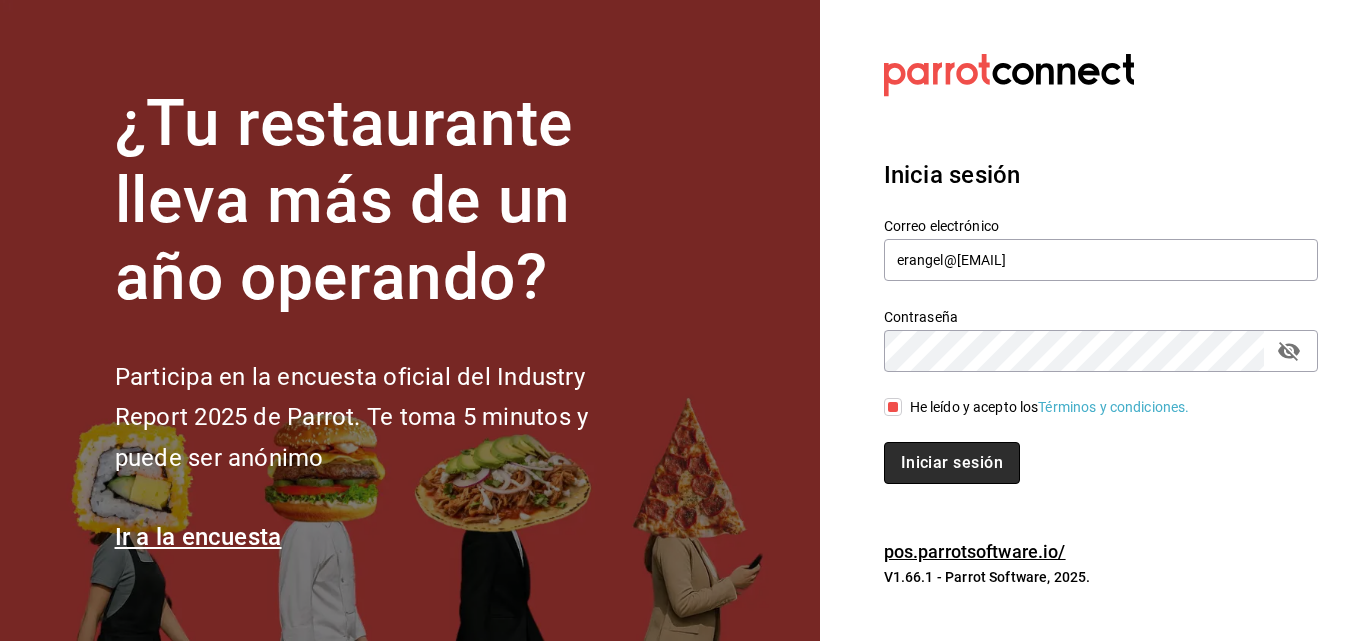 click on "Iniciar sesión" at bounding box center [952, 463] 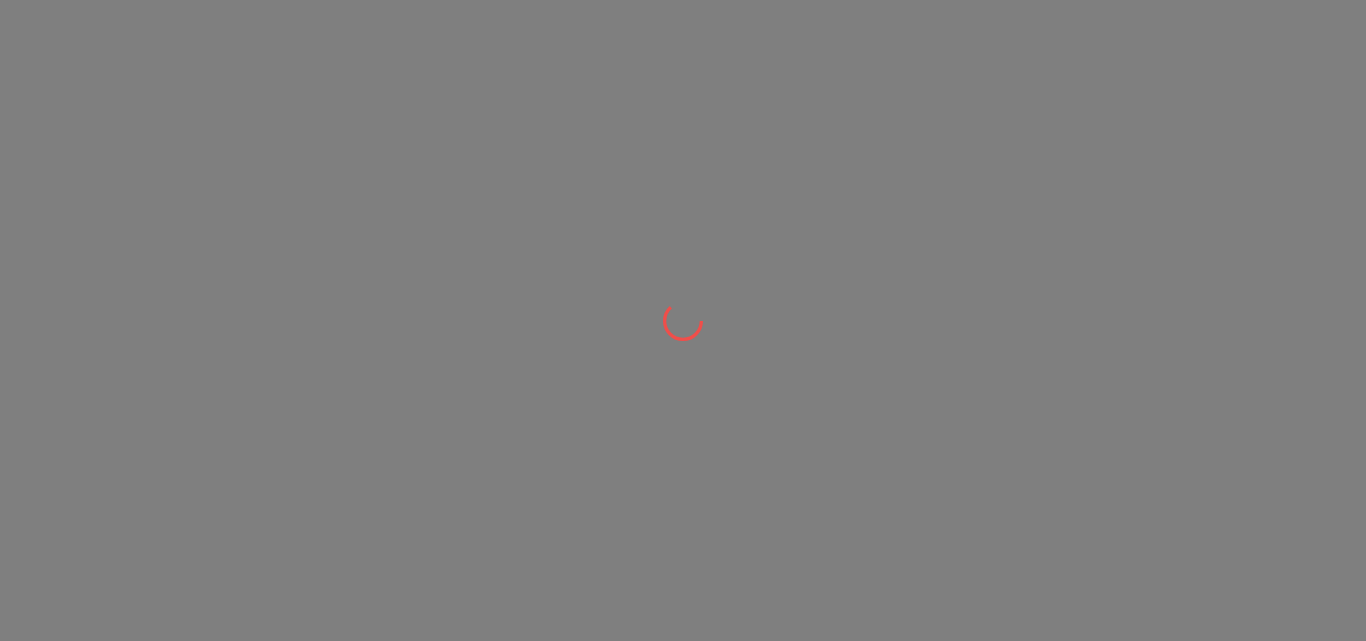 scroll, scrollTop: 0, scrollLeft: 0, axis: both 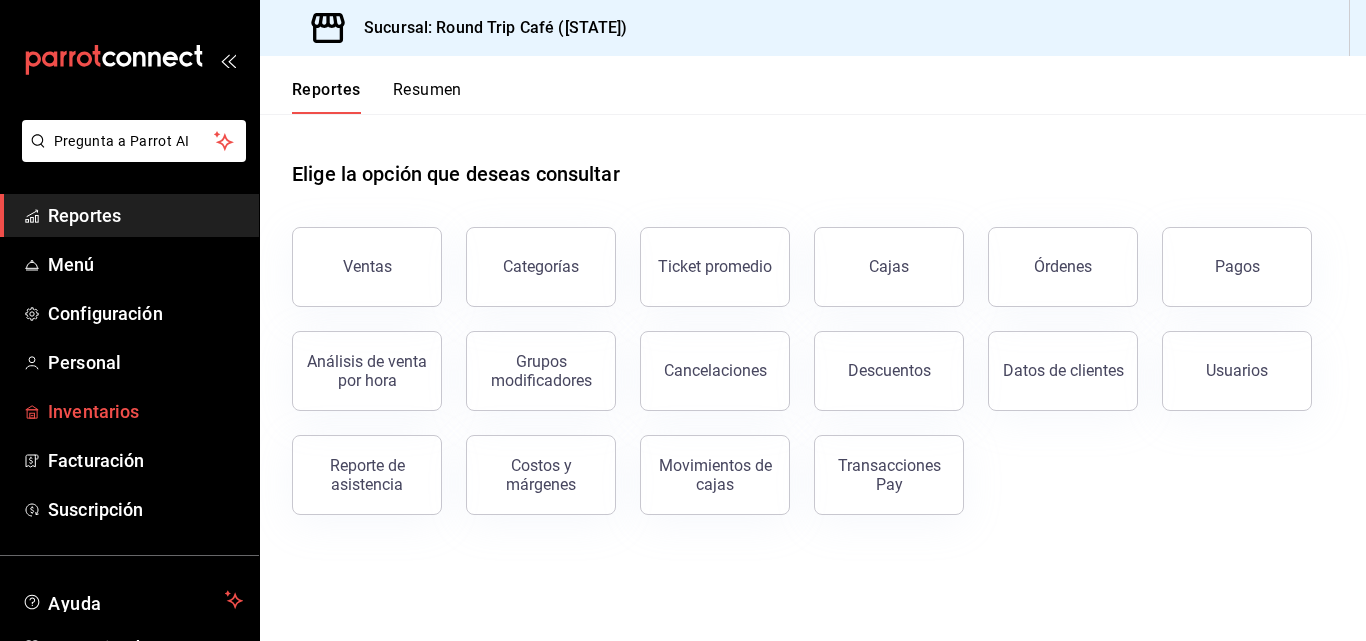 click on "Inventarios" at bounding box center [145, 411] 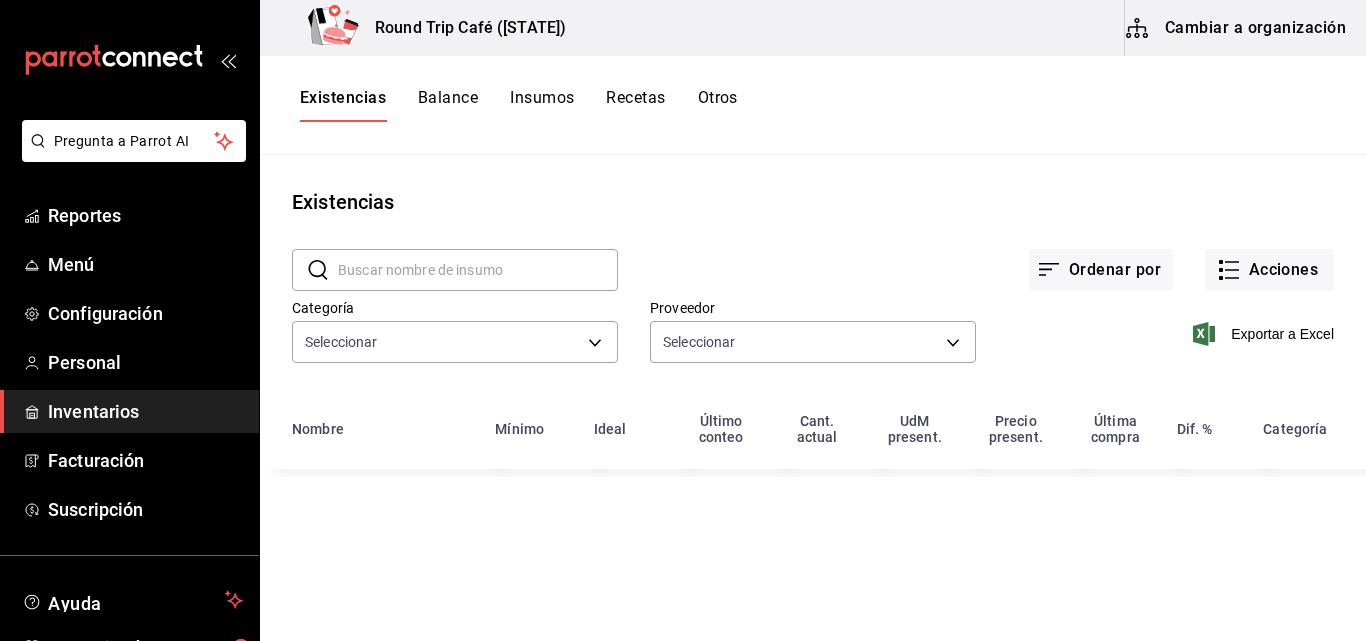type on "[UUID],[UUID],[UUID],[UUID],[UUID],[UUID]" 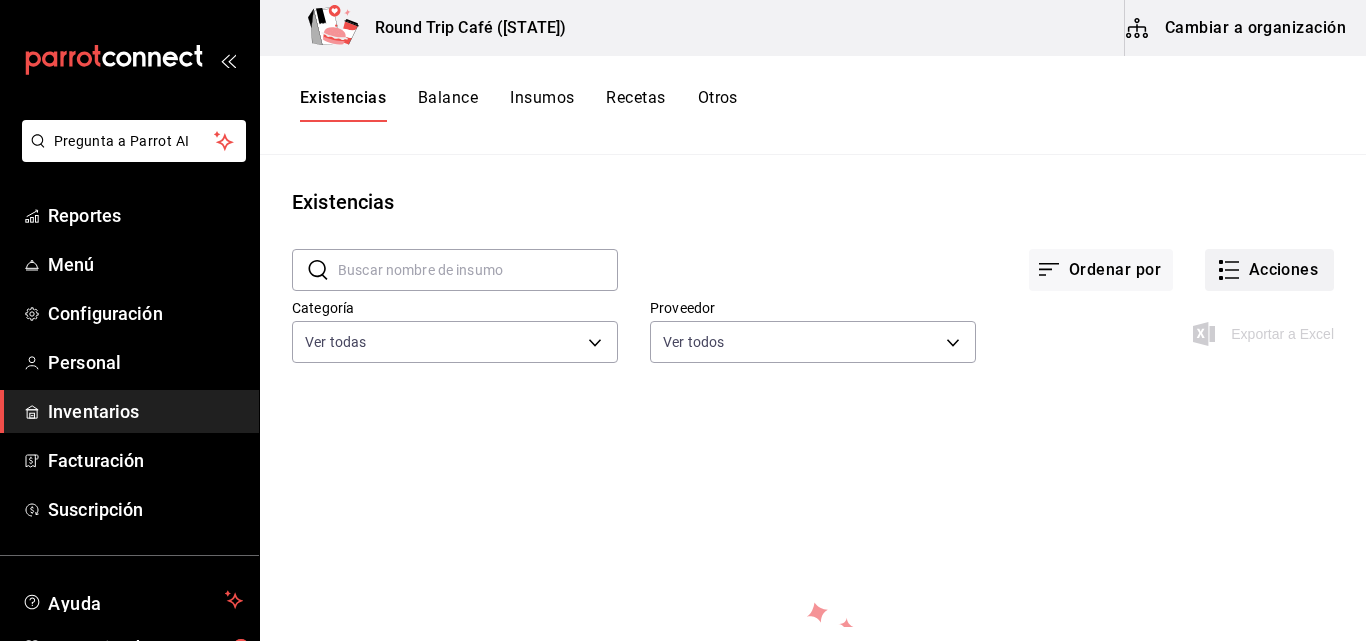 click 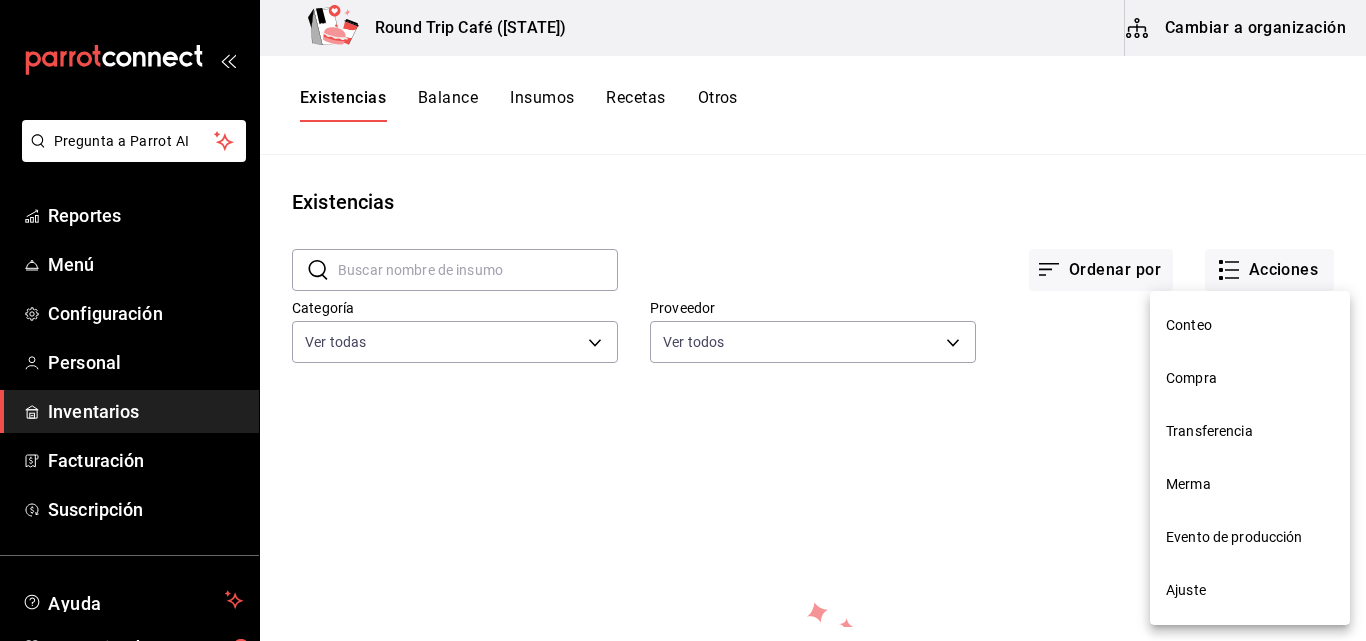 click at bounding box center (683, 320) 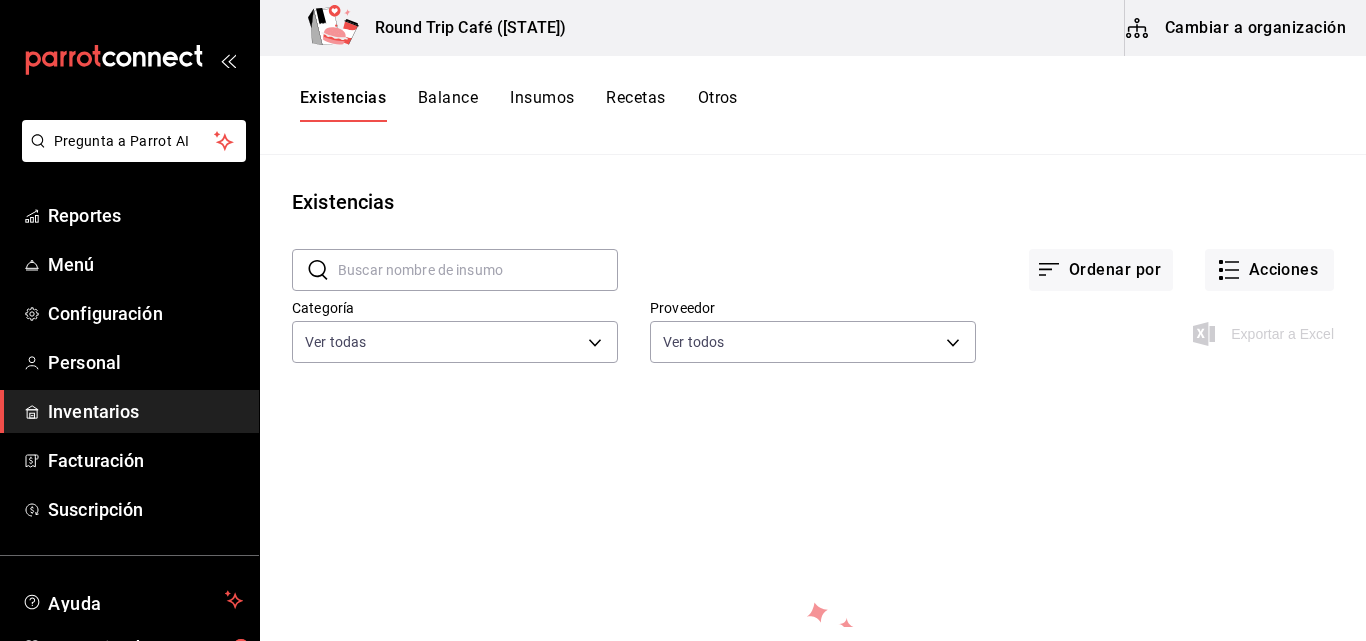 click on "Balance" at bounding box center [448, 105] 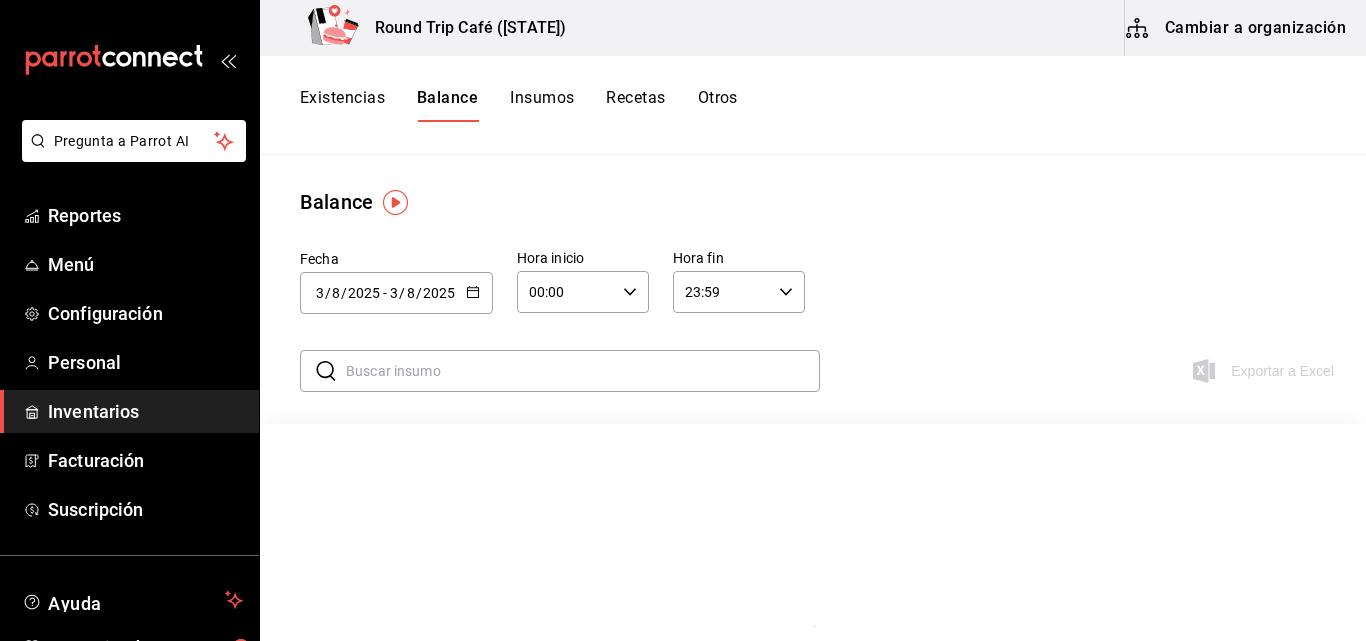 click on "Insumos" at bounding box center (542, 105) 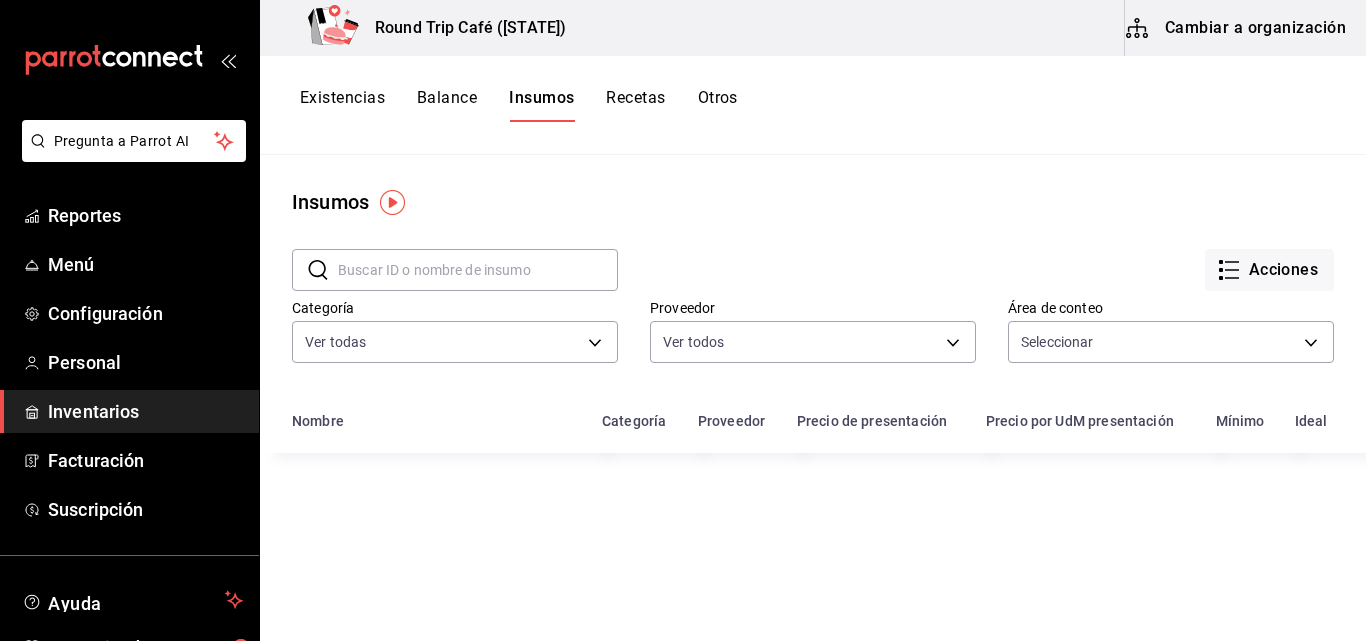 type on "[UUID],[UUID]" 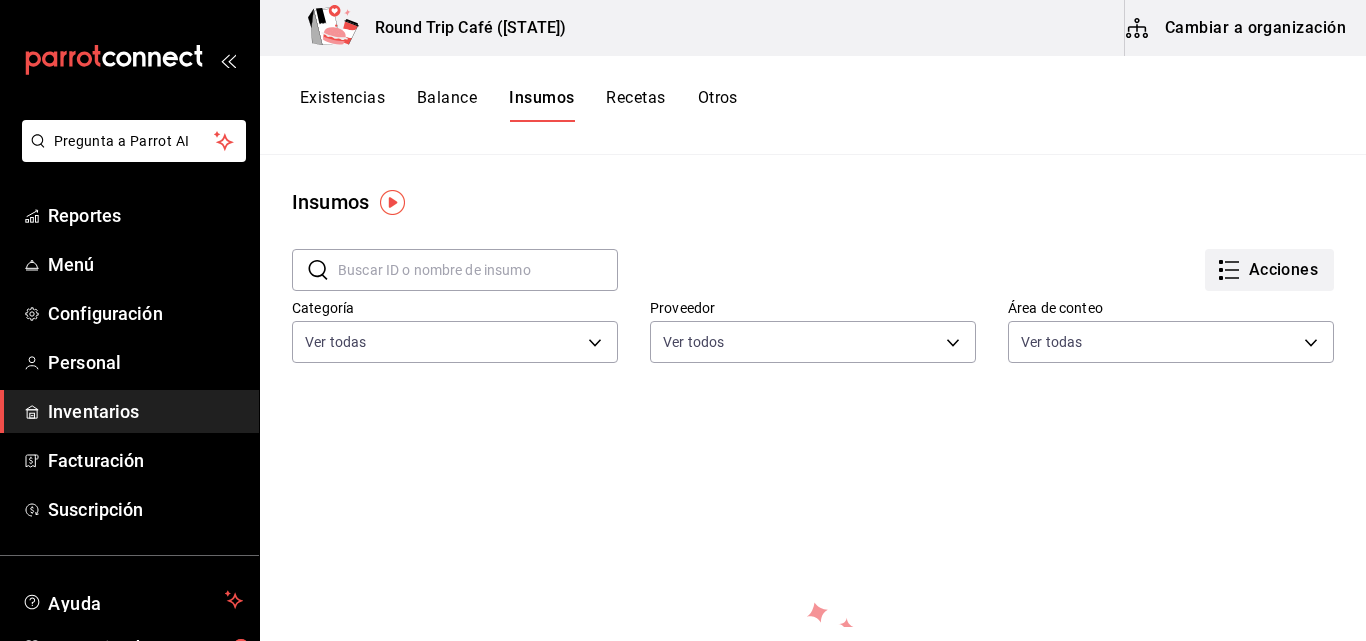 click 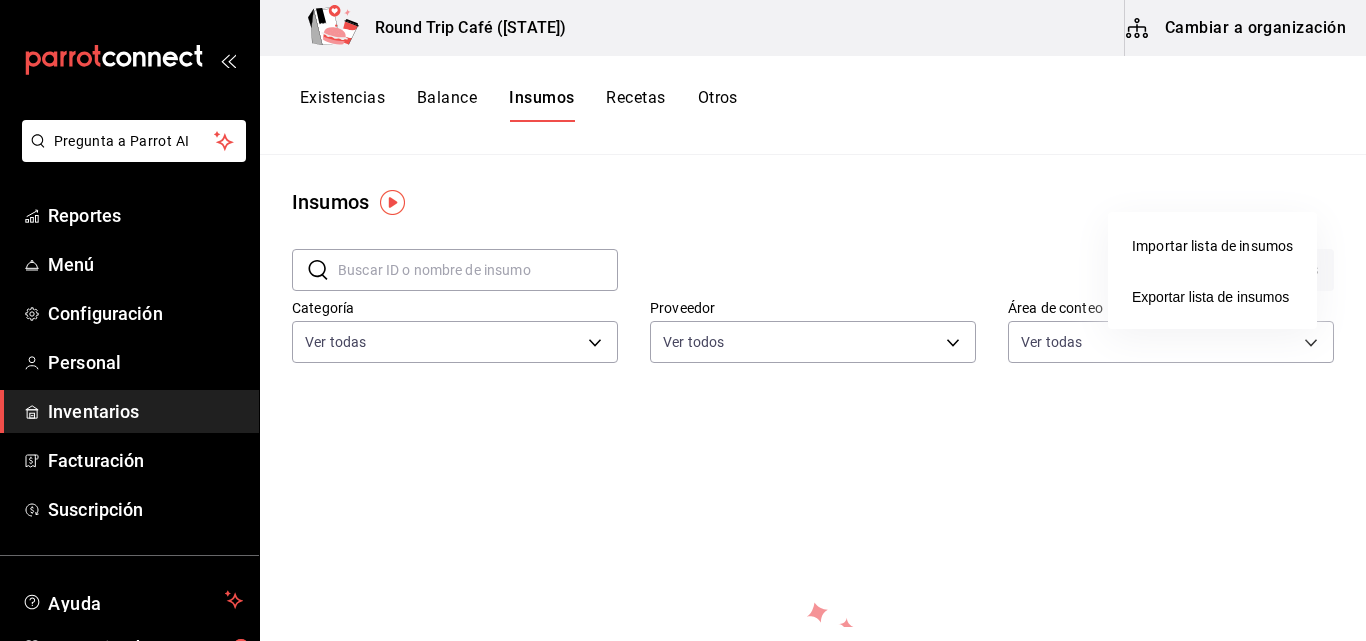 click on "Importar lista de insumos" at bounding box center (1212, 246) 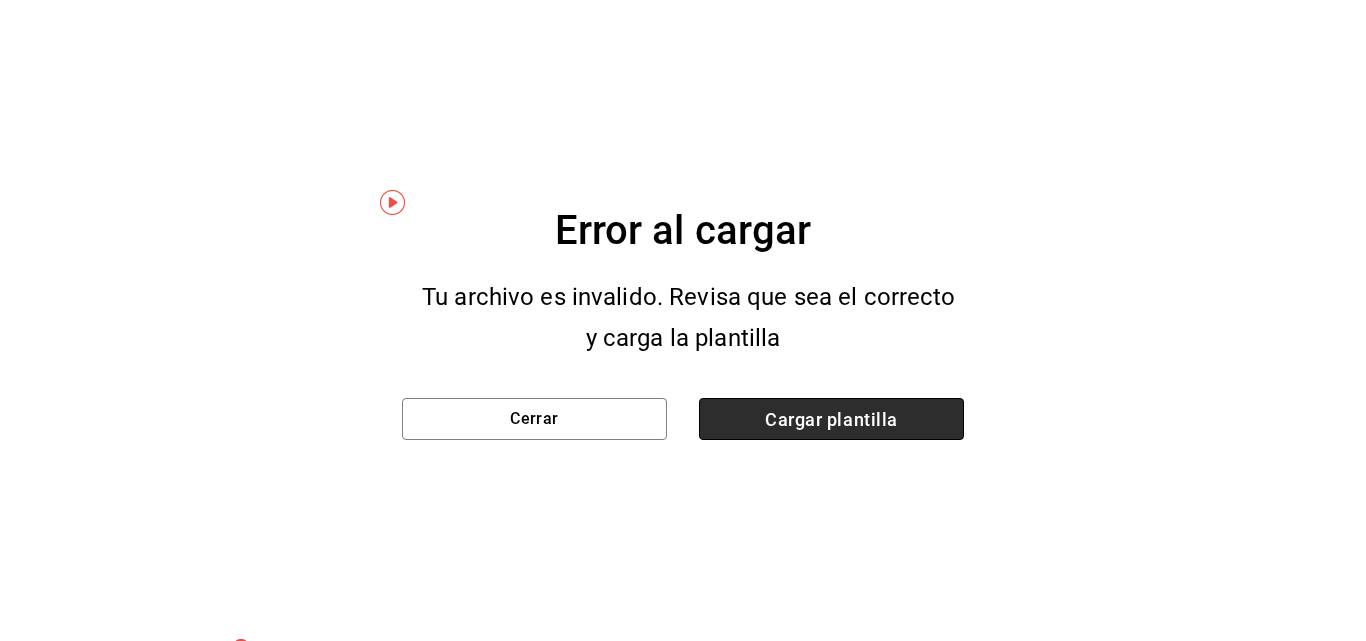 click on "Cargar plantilla" at bounding box center (831, 419) 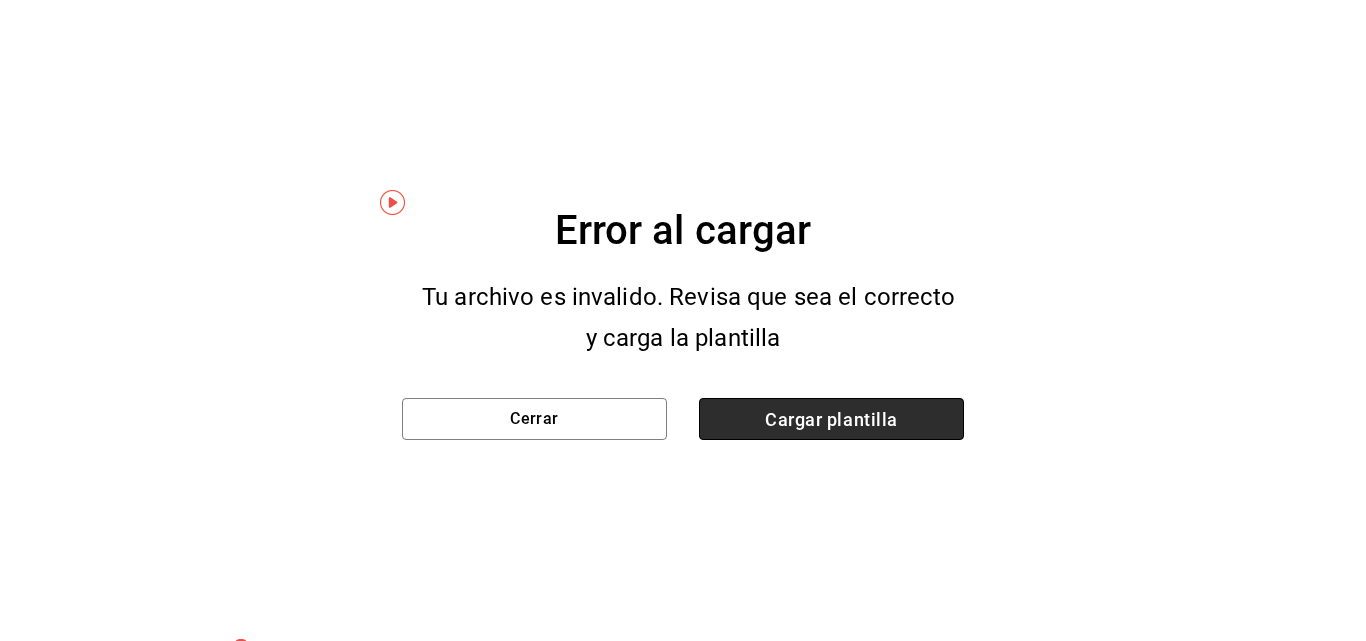 click on "Cargar plantilla" at bounding box center [0, 0] 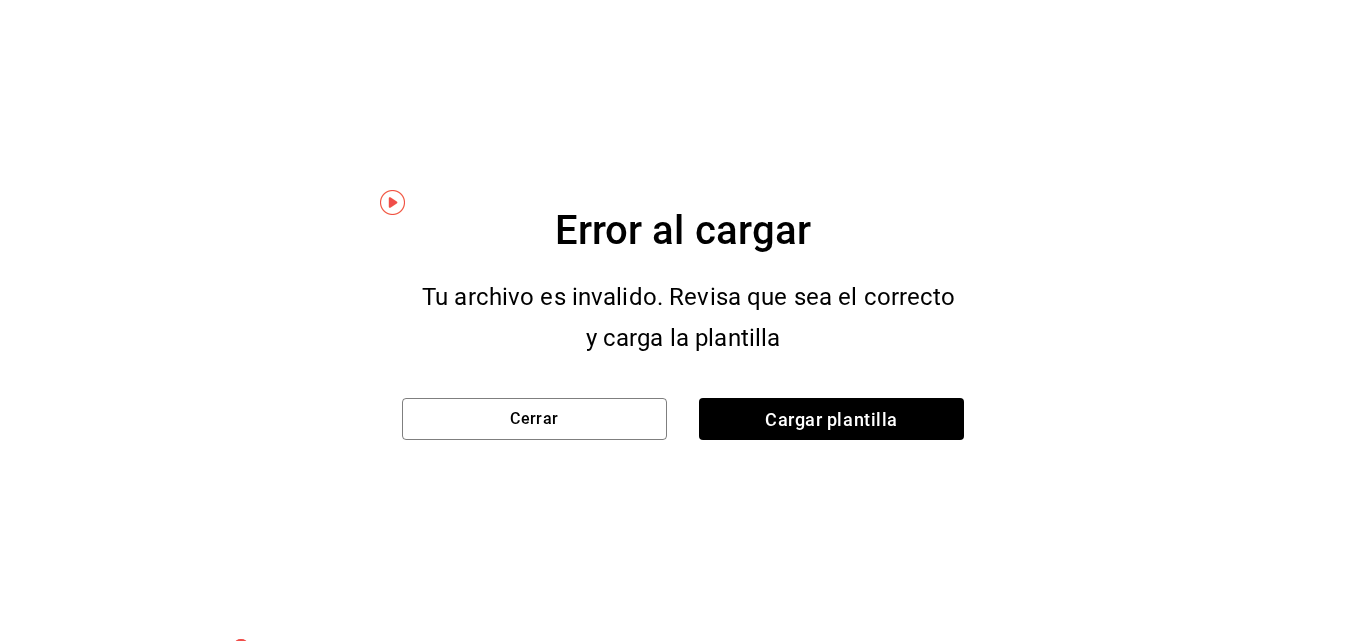 click on "Error al cargar Tu archivo es invalido. Revisa que sea el correcto
y carga la plantilla Cerrar Cargar plantilla" at bounding box center (683, 320) 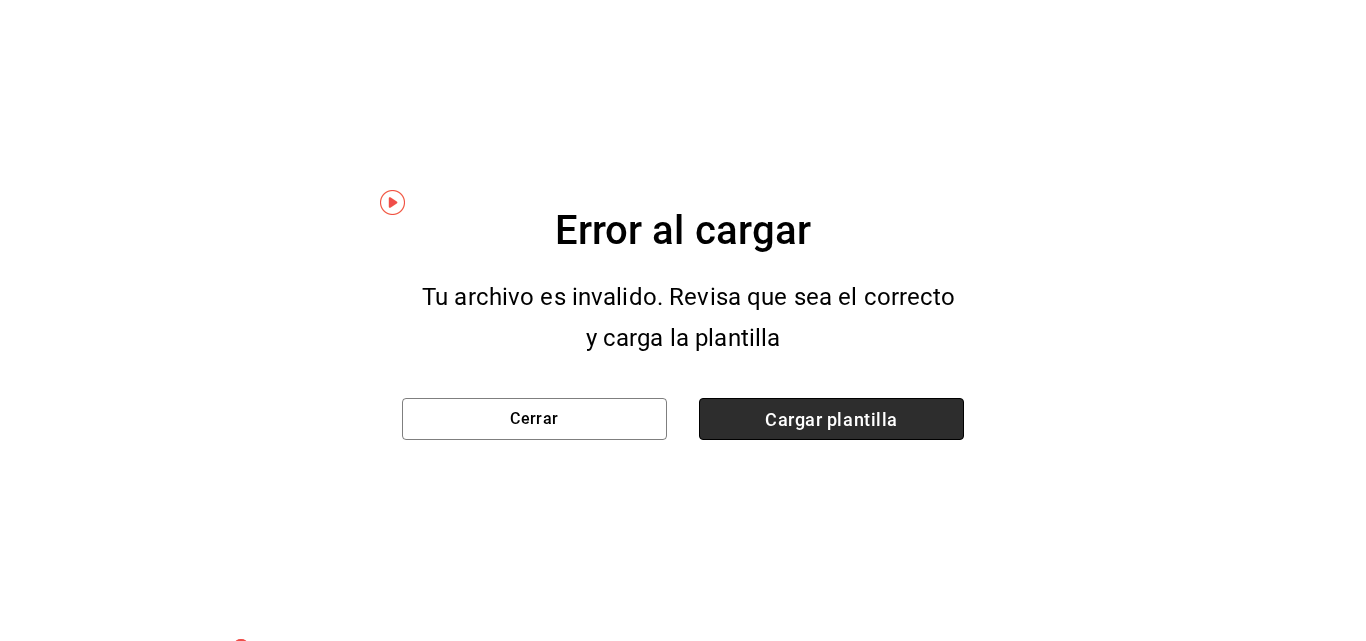 click on "Cargar plantilla" at bounding box center [831, 419] 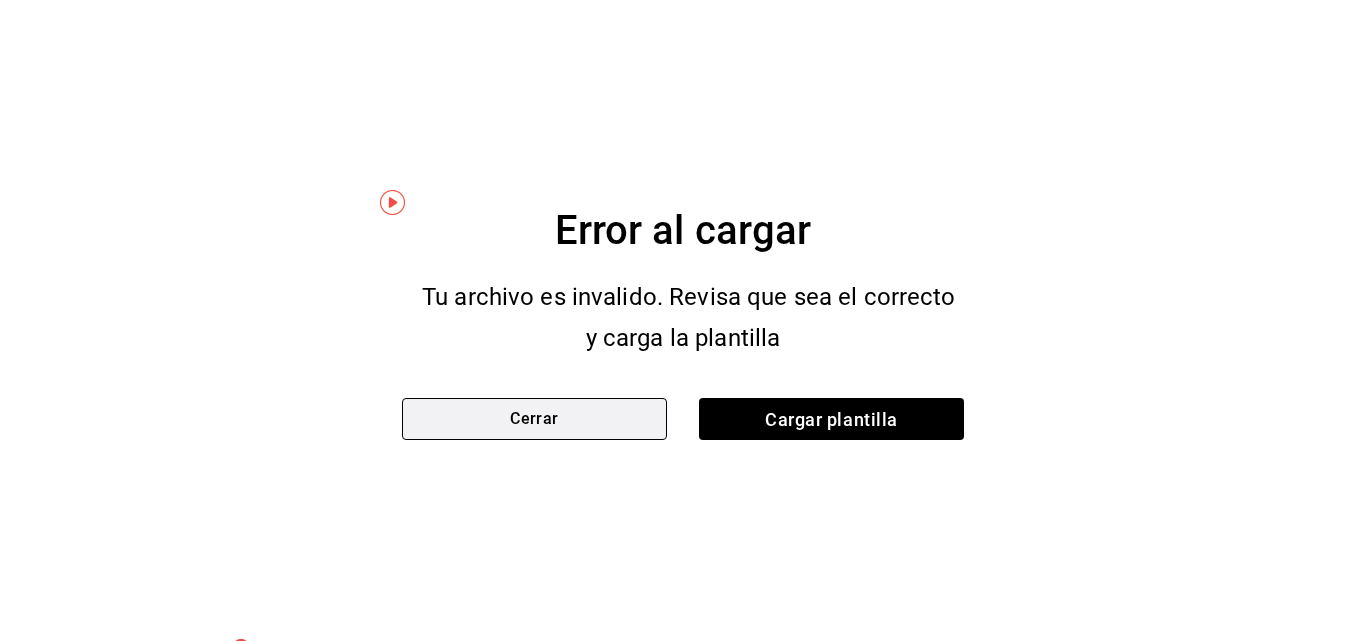 click on "Cerrar" at bounding box center (534, 419) 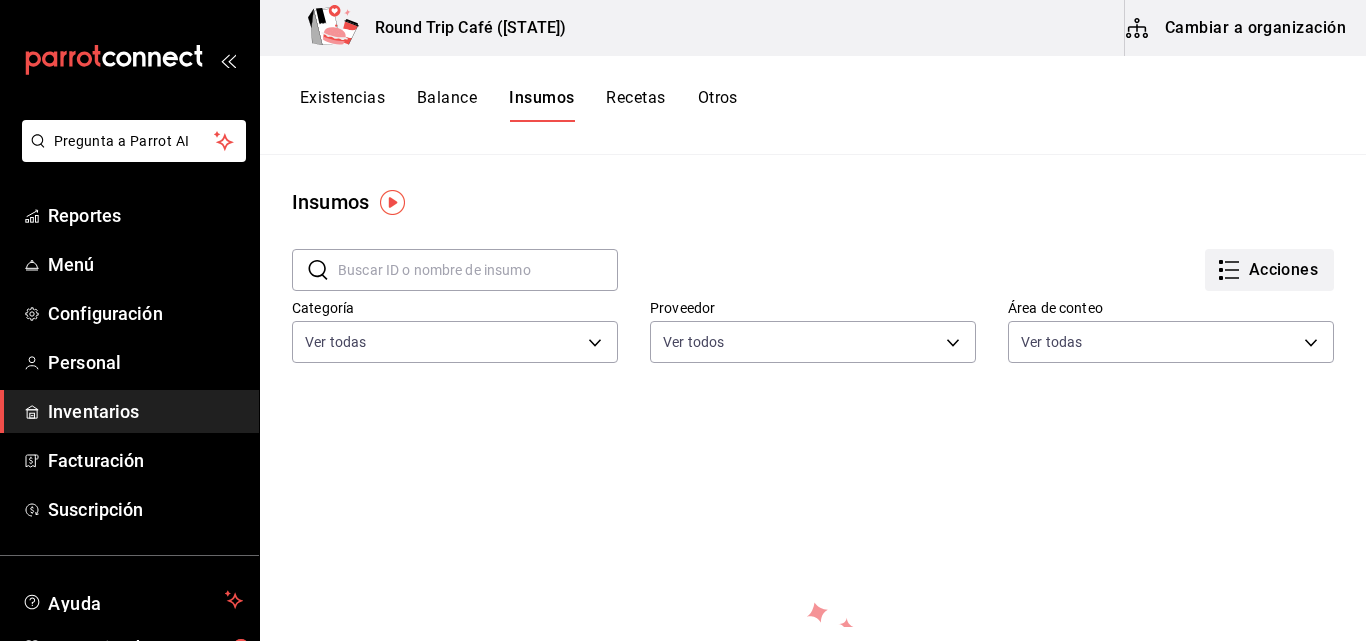 click on "Acciones" at bounding box center [1269, 270] 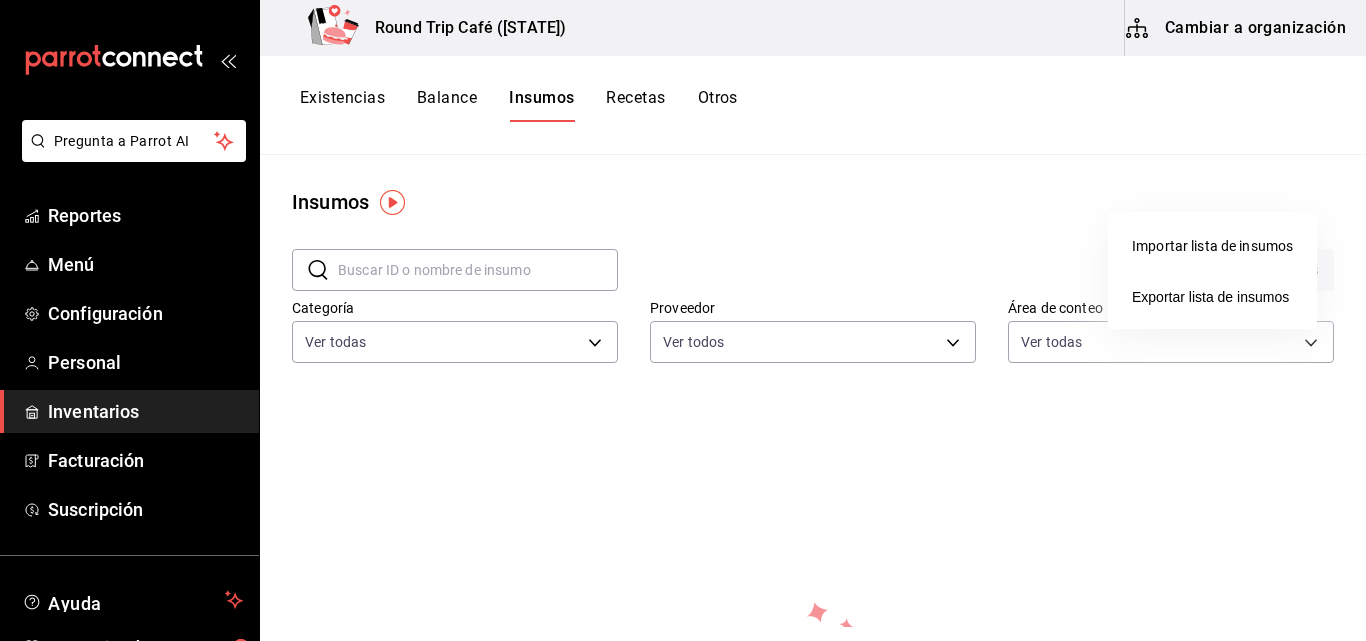click on "Importar lista de insumos" at bounding box center [1212, 246] 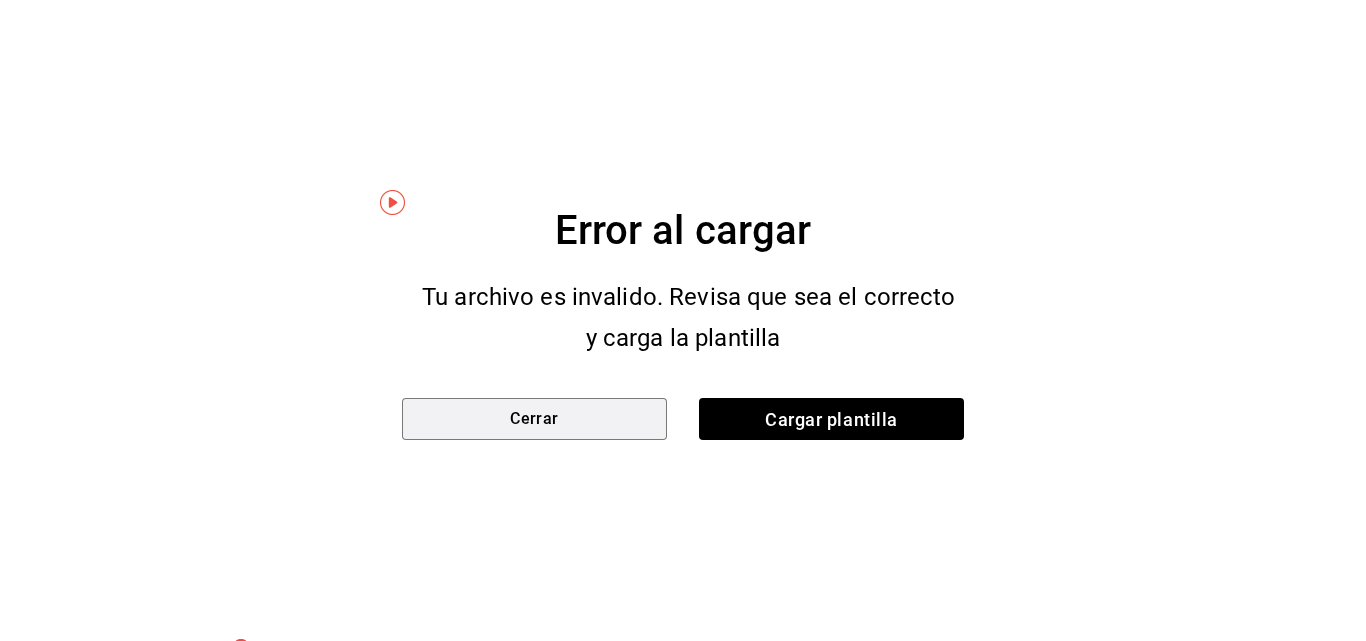 click on "Cerrar" at bounding box center (534, 419) 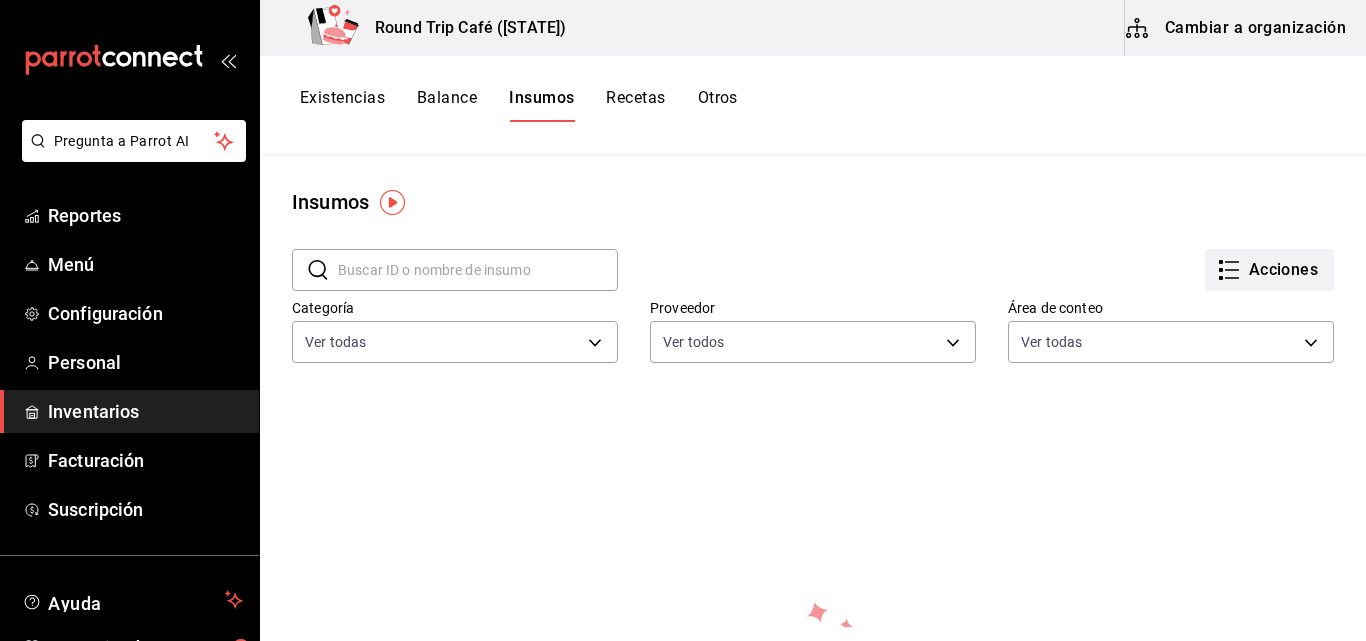 click on "Acciones" at bounding box center [1269, 270] 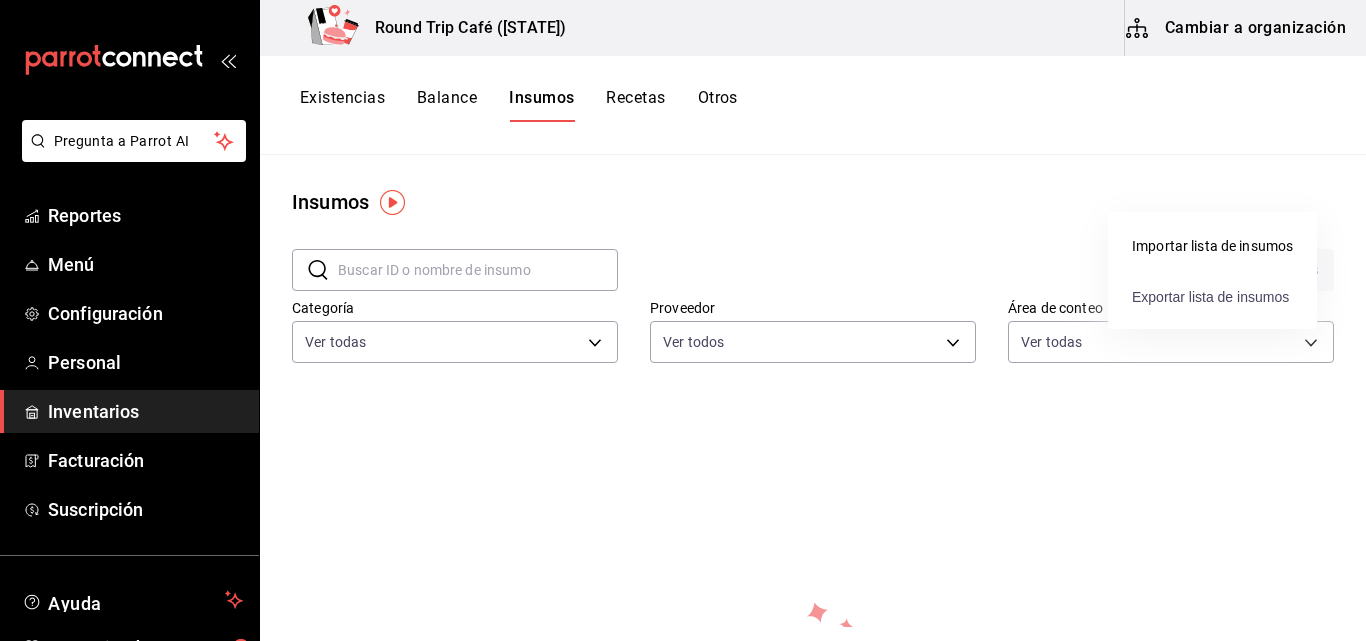 click on "Exportar lista de insumos" at bounding box center (1210, 297) 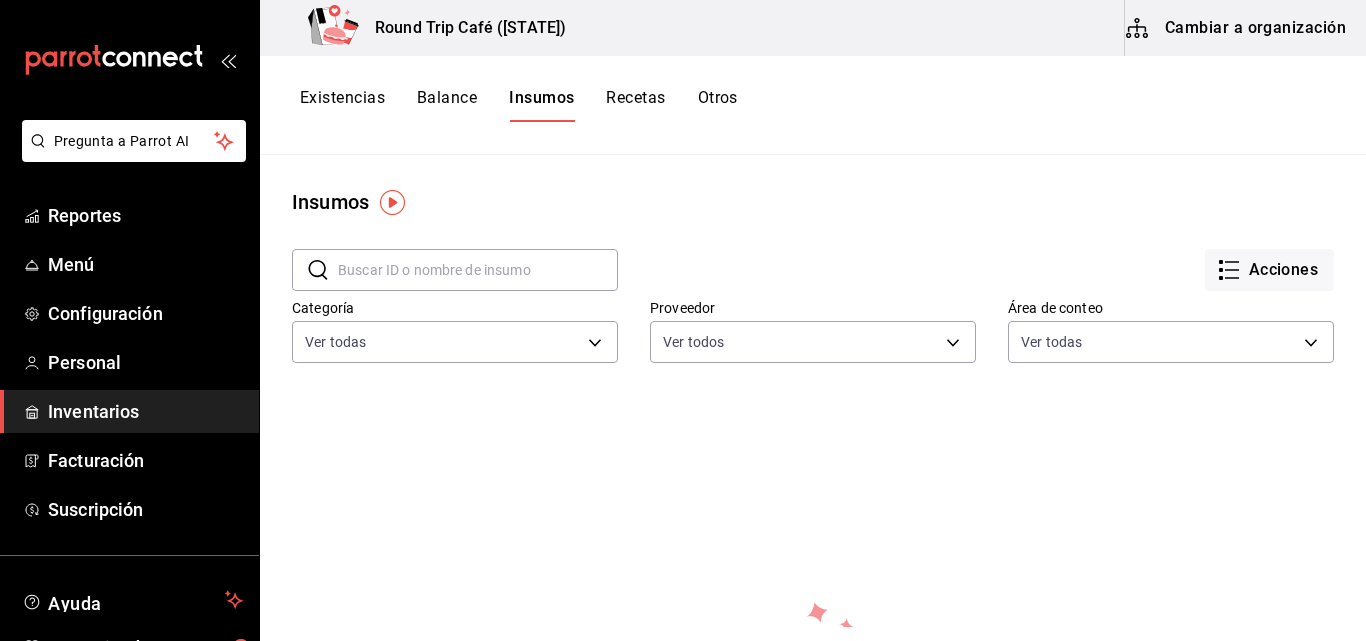 click on "Pregunta a Parrot AI Reportes   Menú   Configuración   Personal   Inventarios   Facturación   Suscripción   Ayuda Recomienda Parrot   [FIRST] [LAST]   Sugerir nueva función   Round Trip Café ([STATE]) Cambiar a organización Existencias Balance Insumos Recetas Otros Insumos ​ ​ Acciones Categoría Ver todas [UUID],[UUID],[UUID],[UUID],[UUID],[UUID], Proveedor Ver todos [UUID],[UUID] Área de conteo Ver todos [UUID],[UUID] No hay información que mostrar" at bounding box center (683, 313) 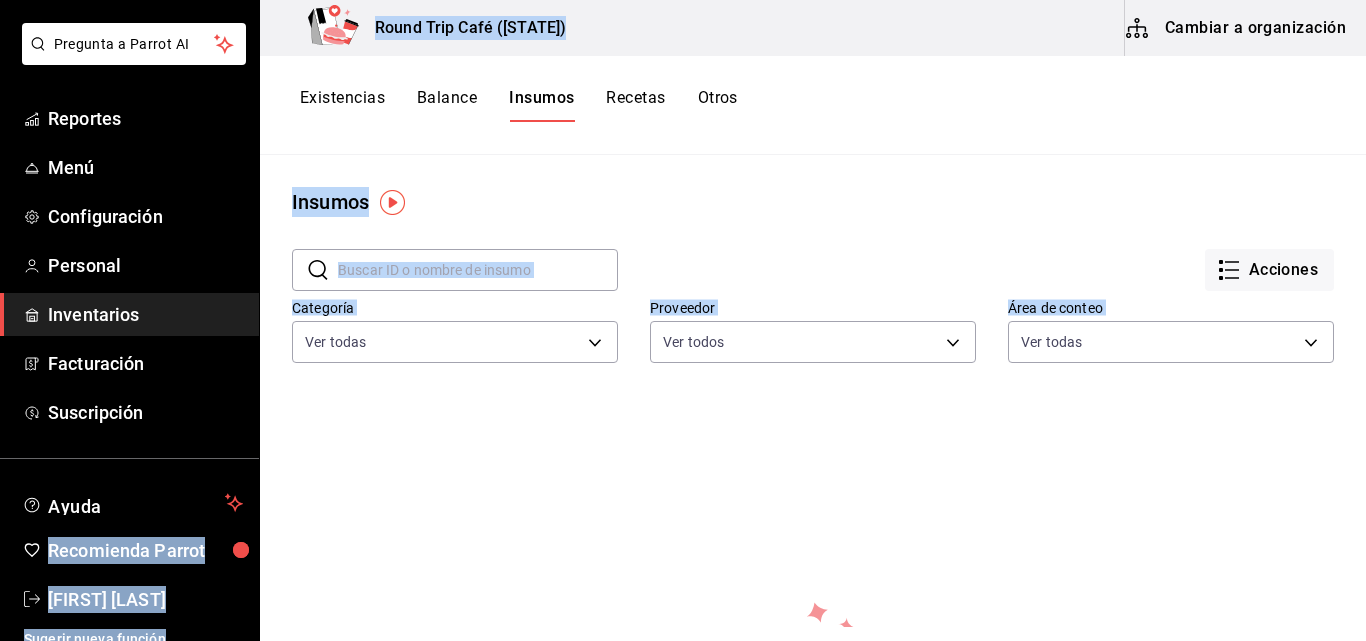 scroll, scrollTop: 114, scrollLeft: 0, axis: vertical 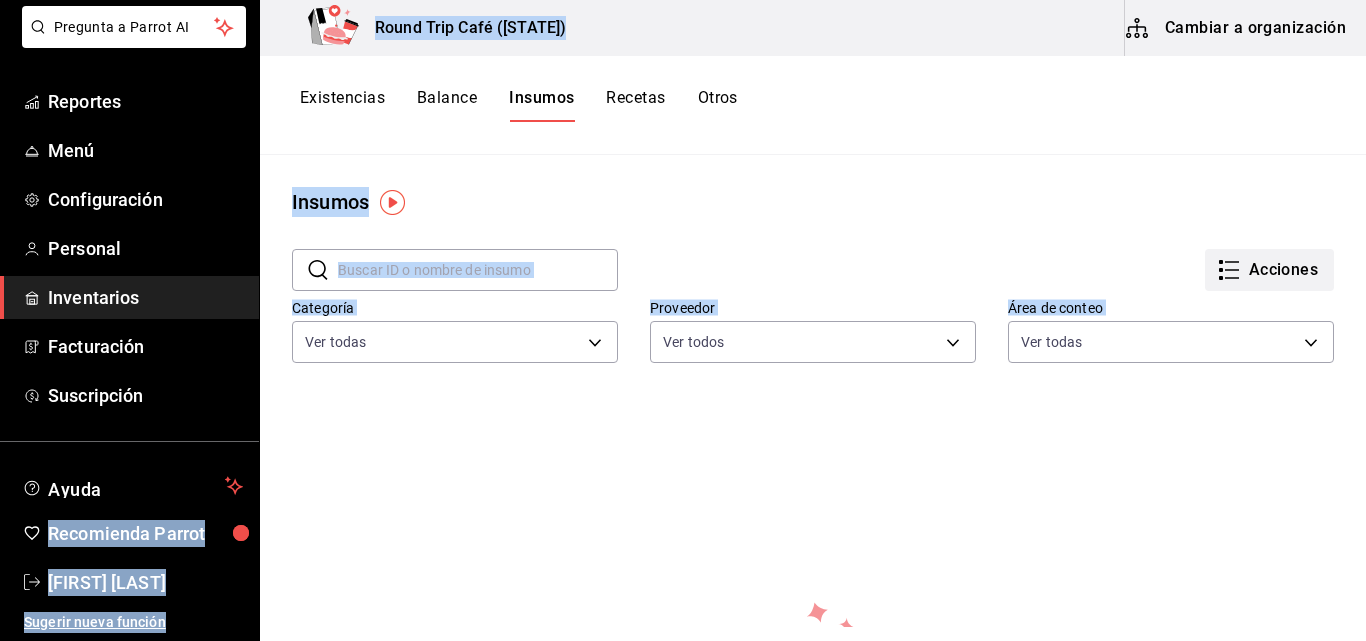 click on "Acciones" at bounding box center [1269, 270] 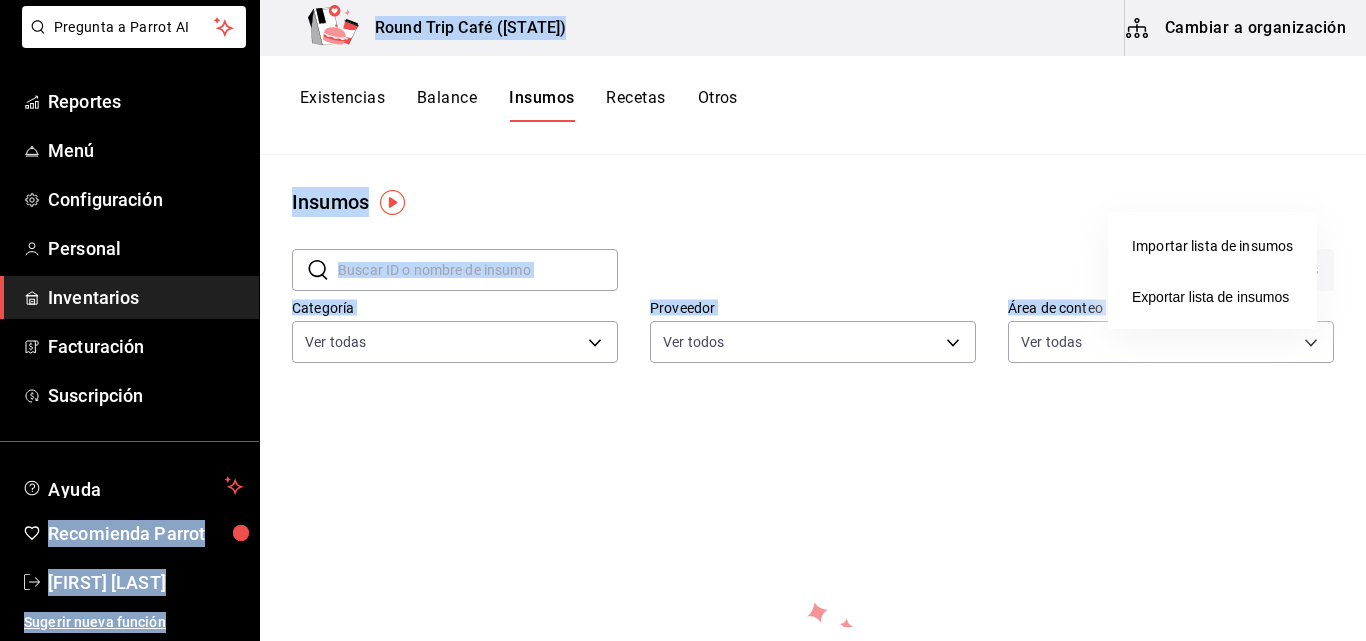 click on "Importar lista de insumos" at bounding box center (1212, 246) 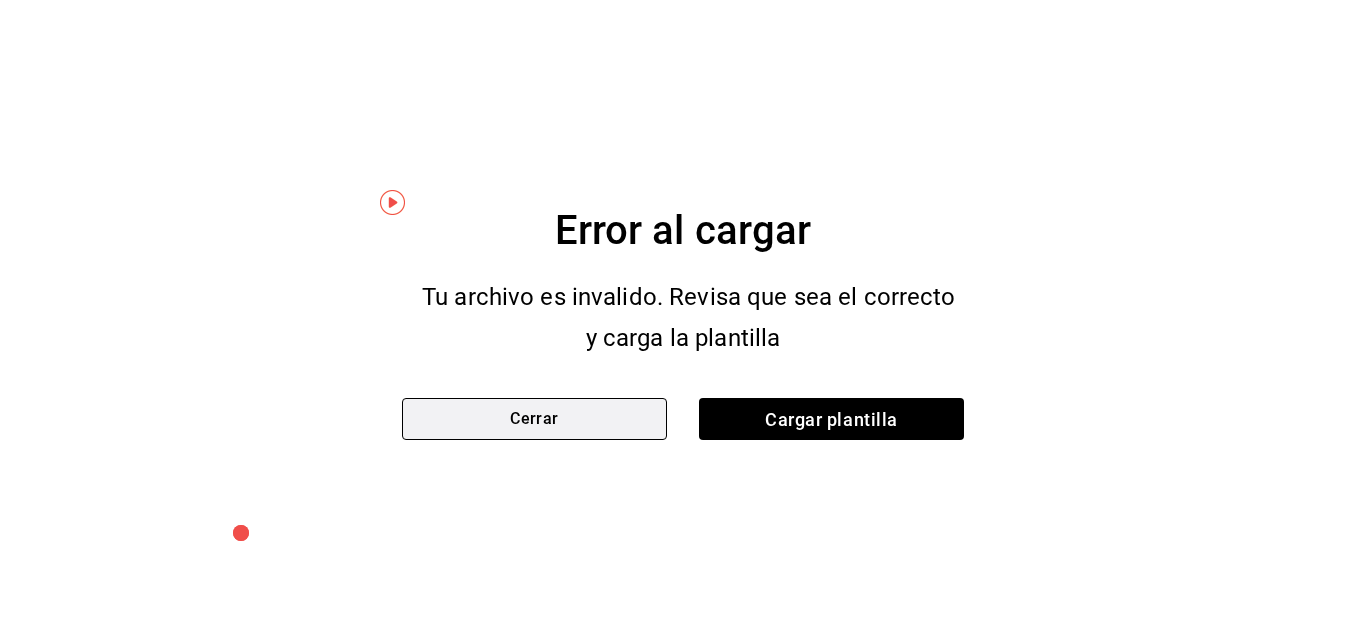 click on "Cerrar" at bounding box center (534, 419) 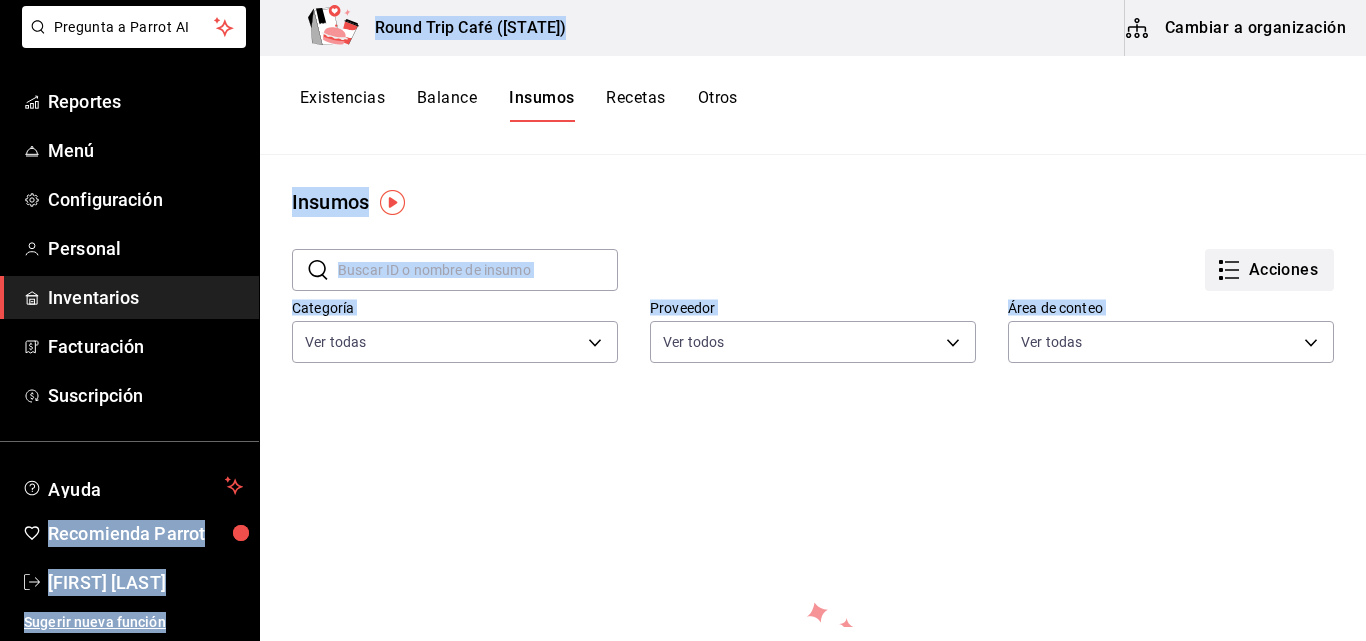 click on "Acciones" at bounding box center (1269, 270) 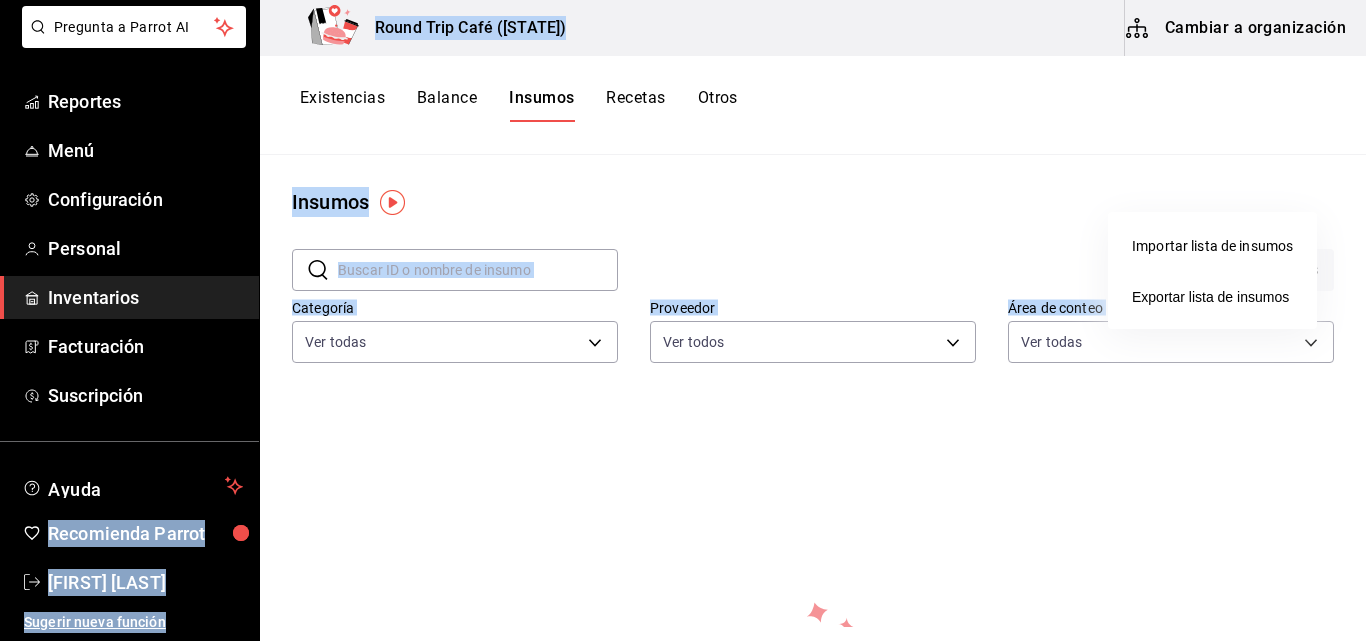 click on "Importar lista de insumos" at bounding box center (1212, 246) 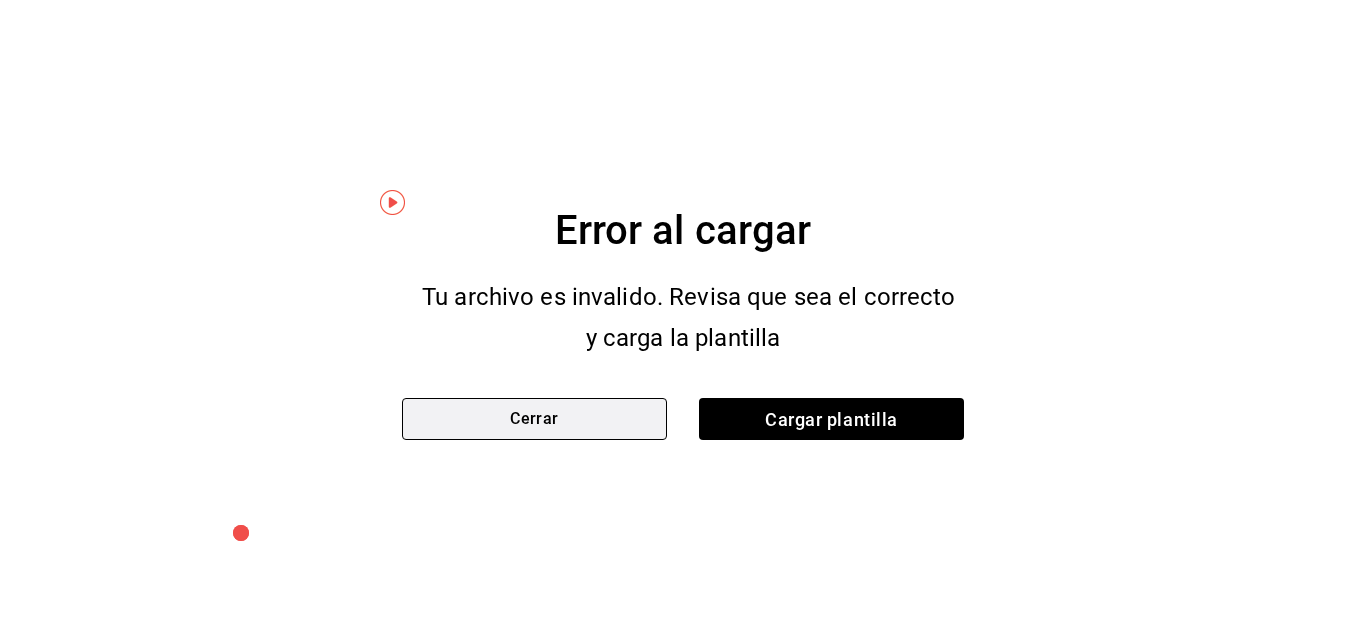 click on "Cerrar" at bounding box center [534, 419] 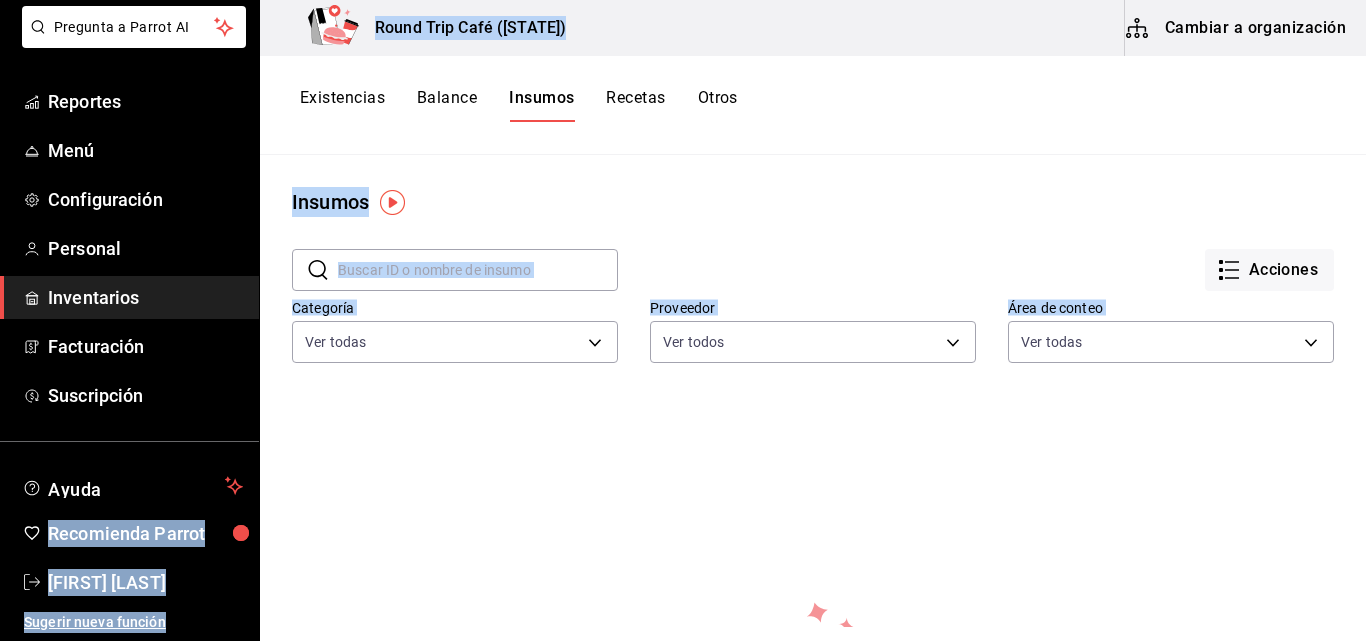 click on "No hay información que mostrar" at bounding box center (813, 683) 